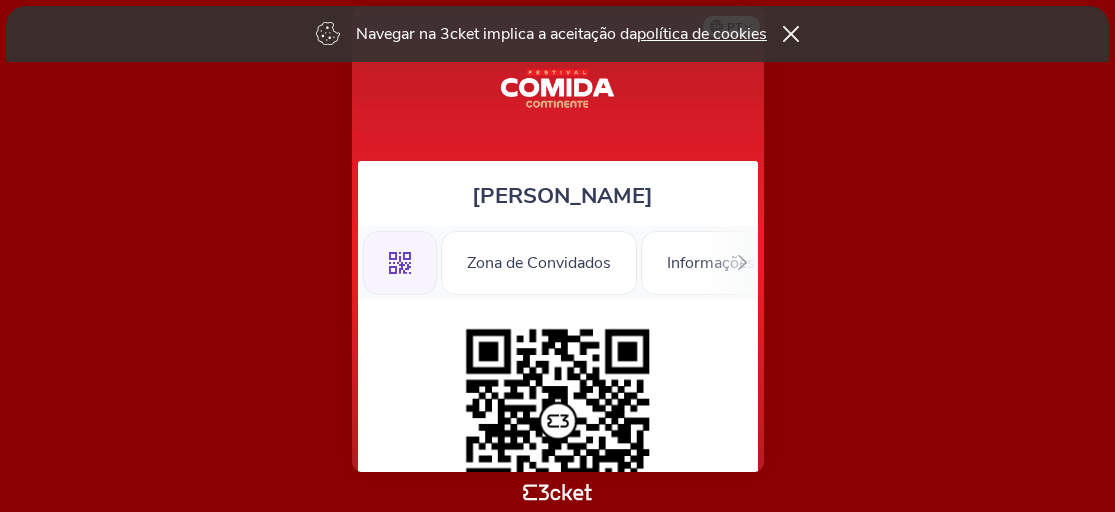 scroll, scrollTop: 0, scrollLeft: 0, axis: both 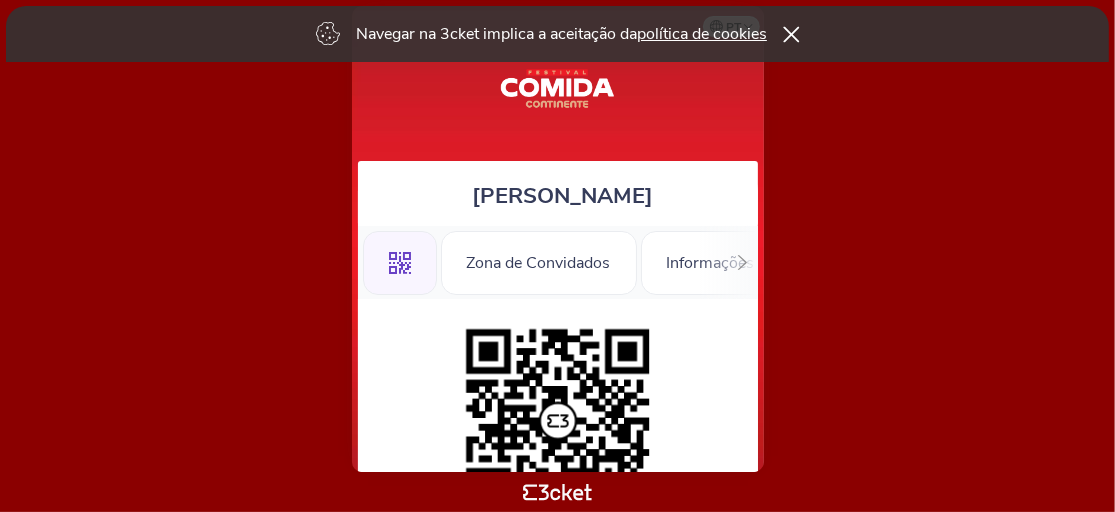 click 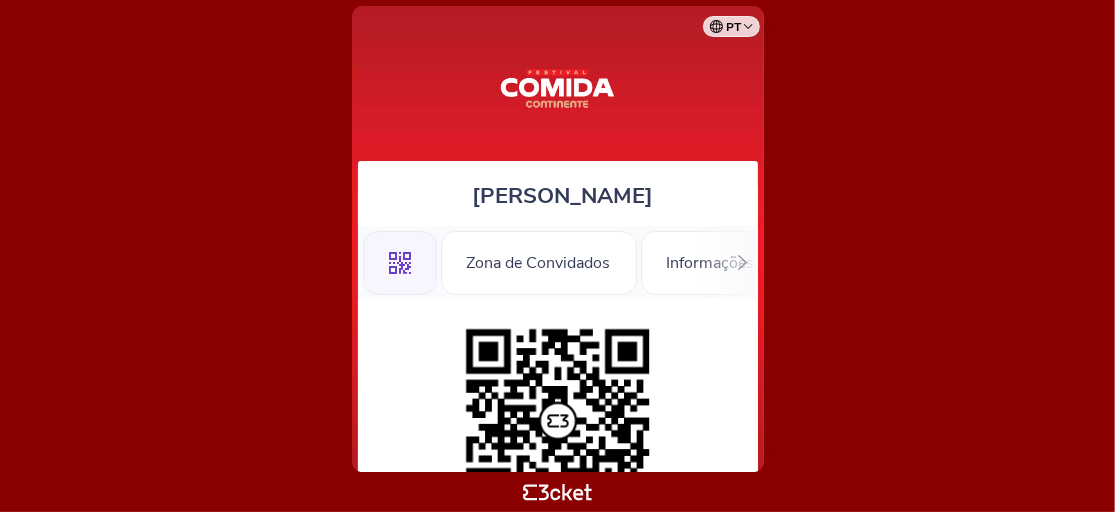 drag, startPoint x: 1112, startPoint y: 88, endPoint x: 1079, endPoint y: 196, distance: 112.929184 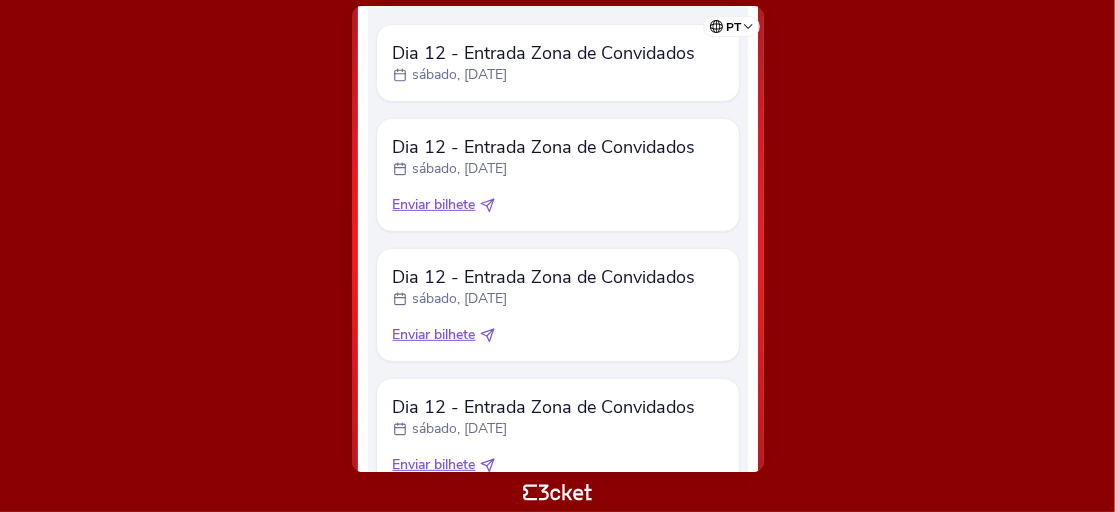 scroll, scrollTop: 639, scrollLeft: 0, axis: vertical 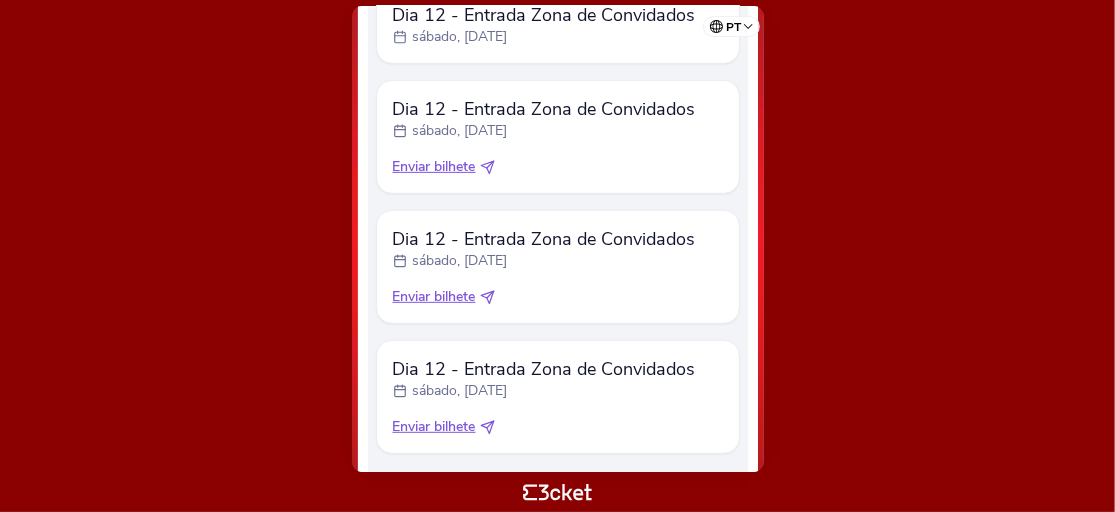 click 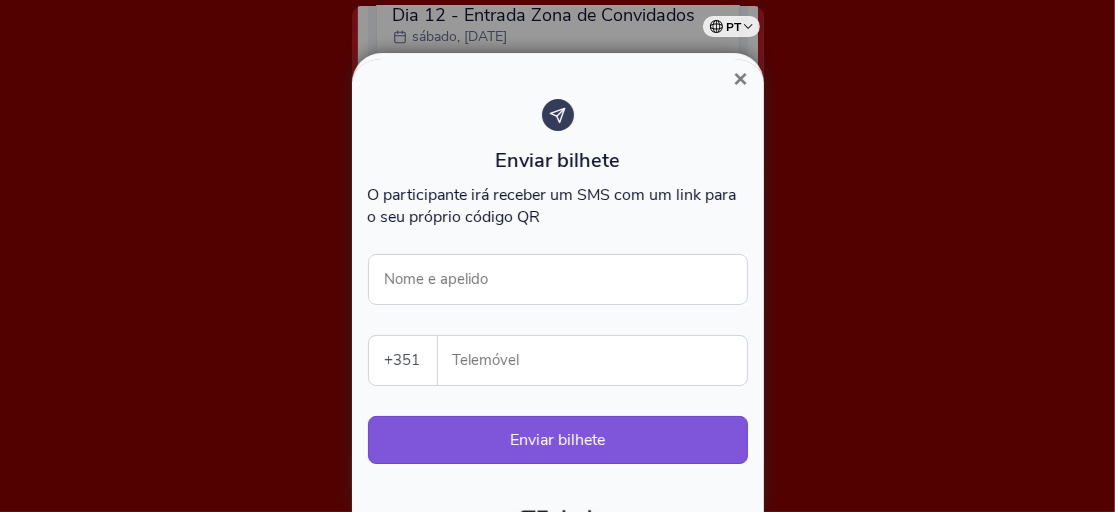 click on "Enviar bilhete" at bounding box center [558, 440] 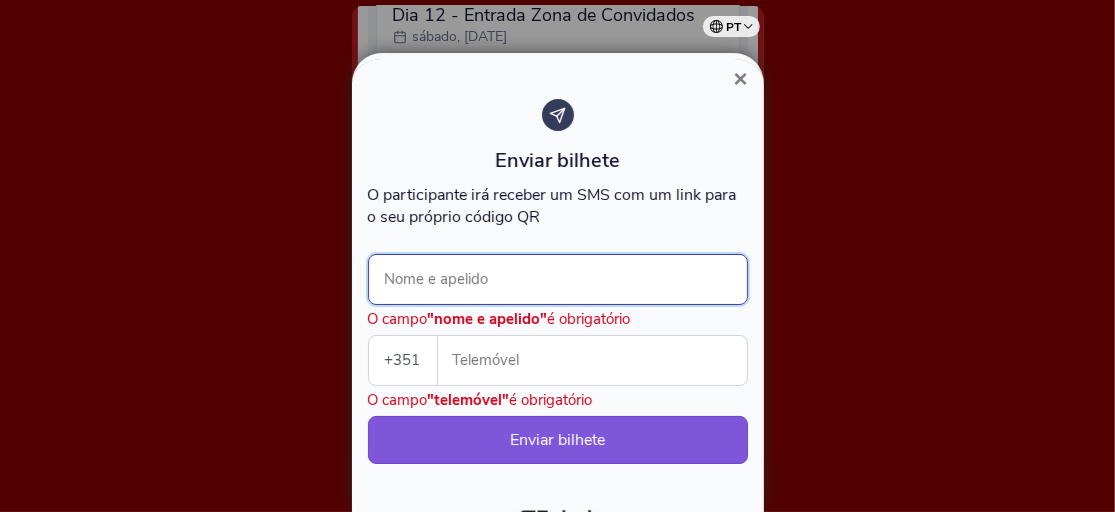 click on "Nome e apelido" at bounding box center [558, 279] 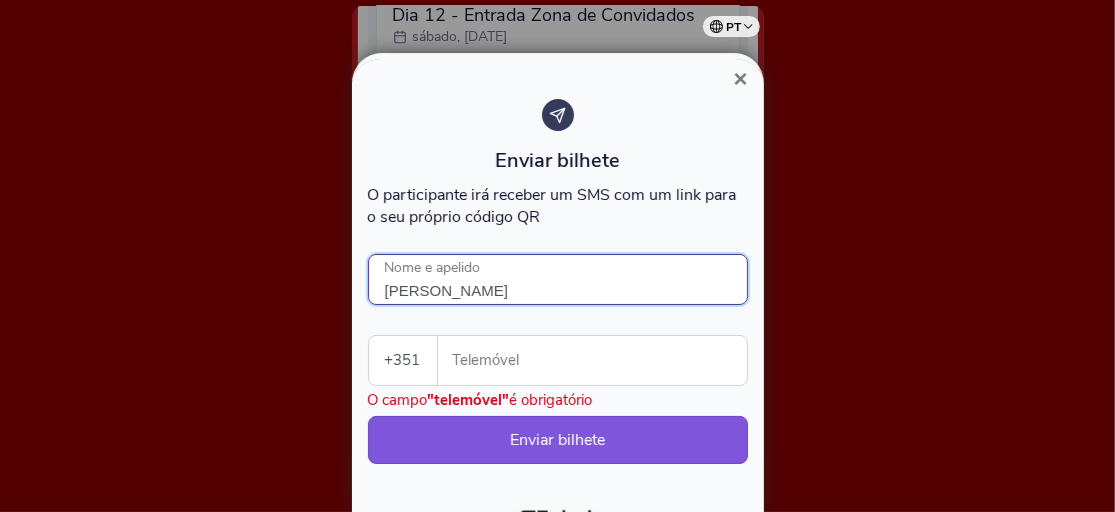 type on "[PERSON_NAME]" 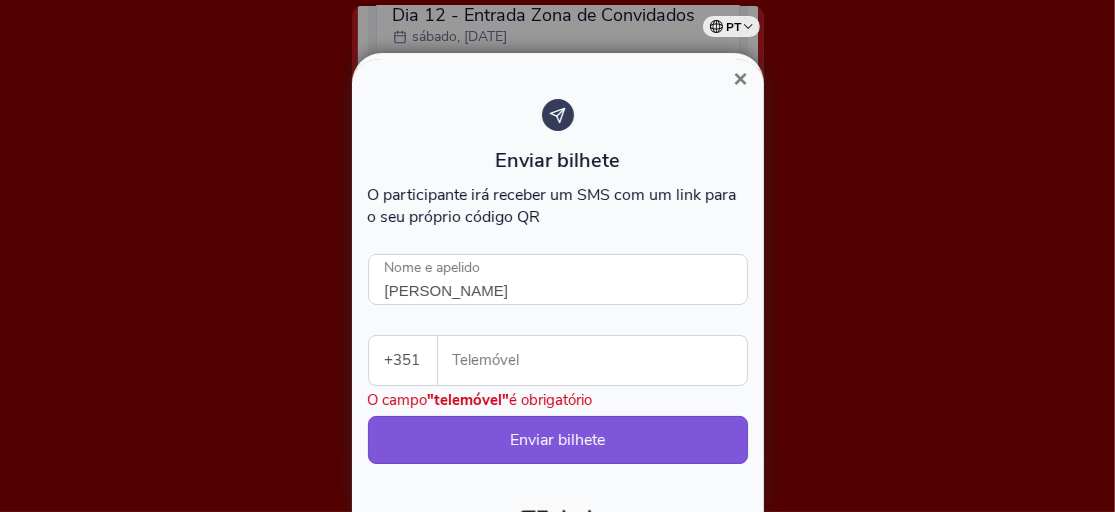 click on "Telemóvel" at bounding box center (600, 360) 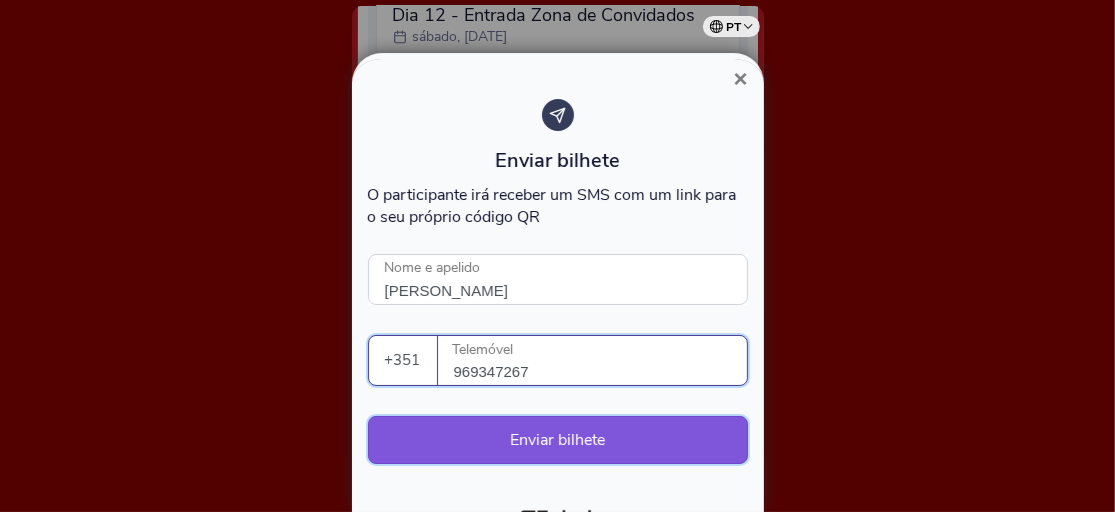 type on "969347267" 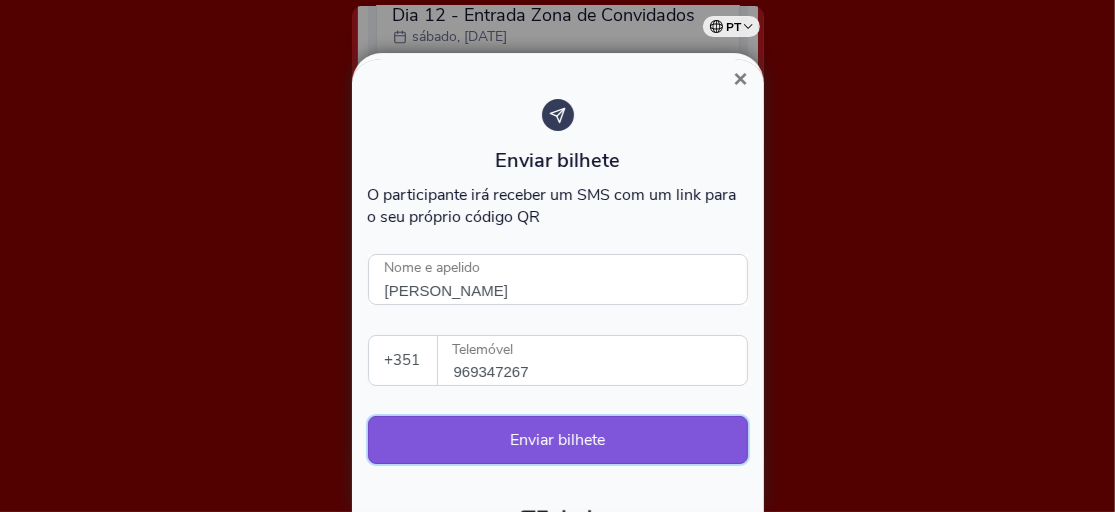 click on "Enviar bilhete" at bounding box center (558, 440) 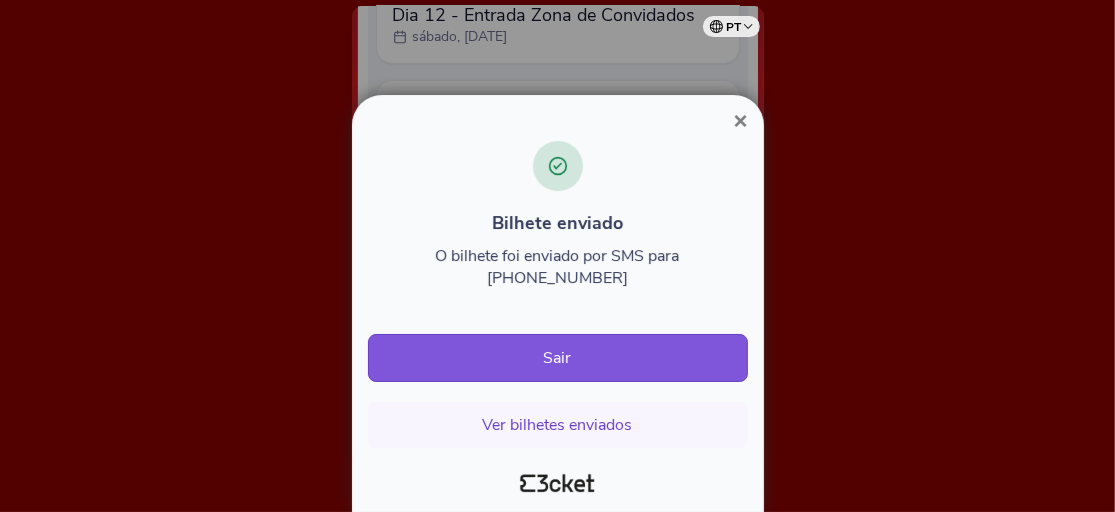 click on "×" at bounding box center [740, 120] 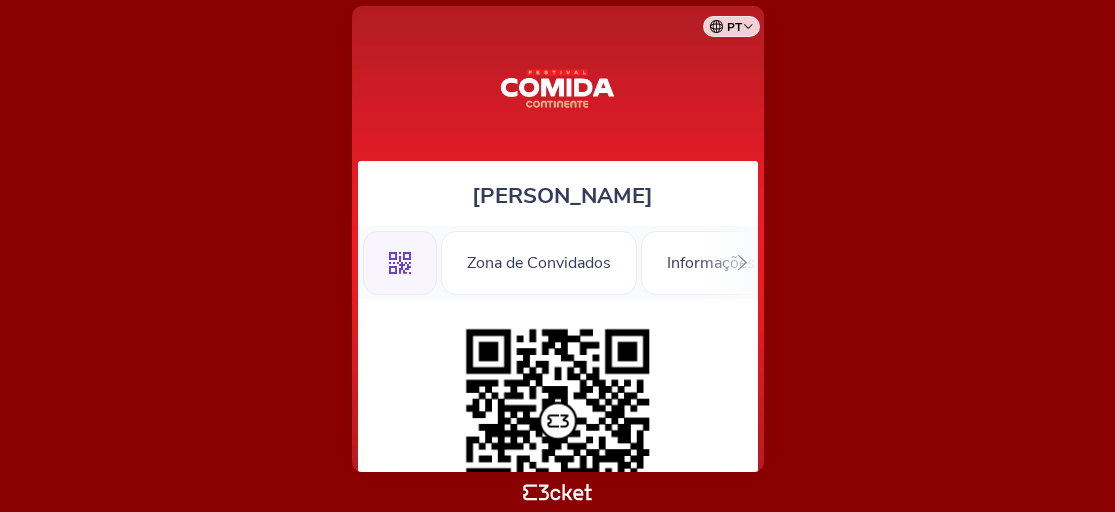 scroll, scrollTop: 0, scrollLeft: 0, axis: both 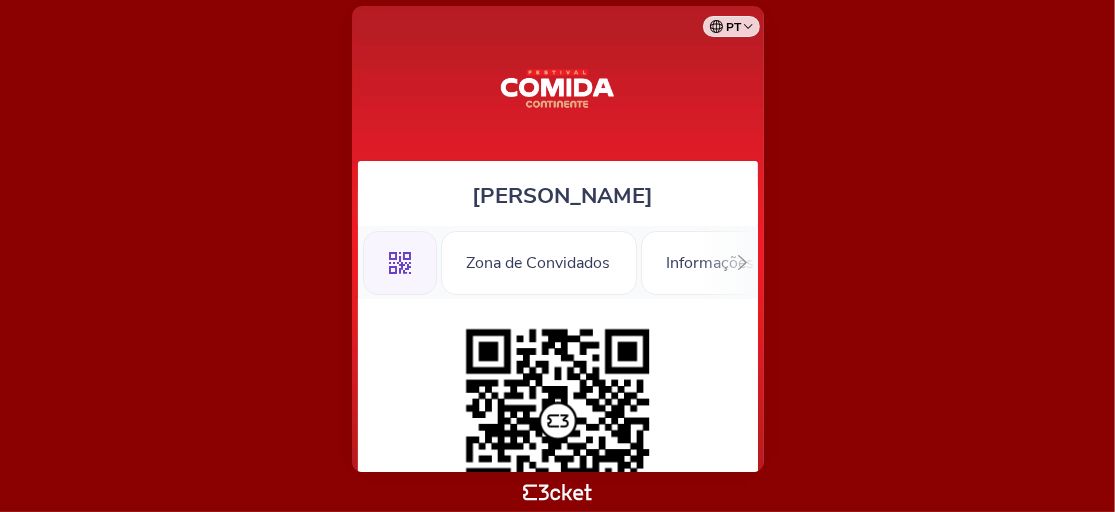click at bounding box center [558, 421] 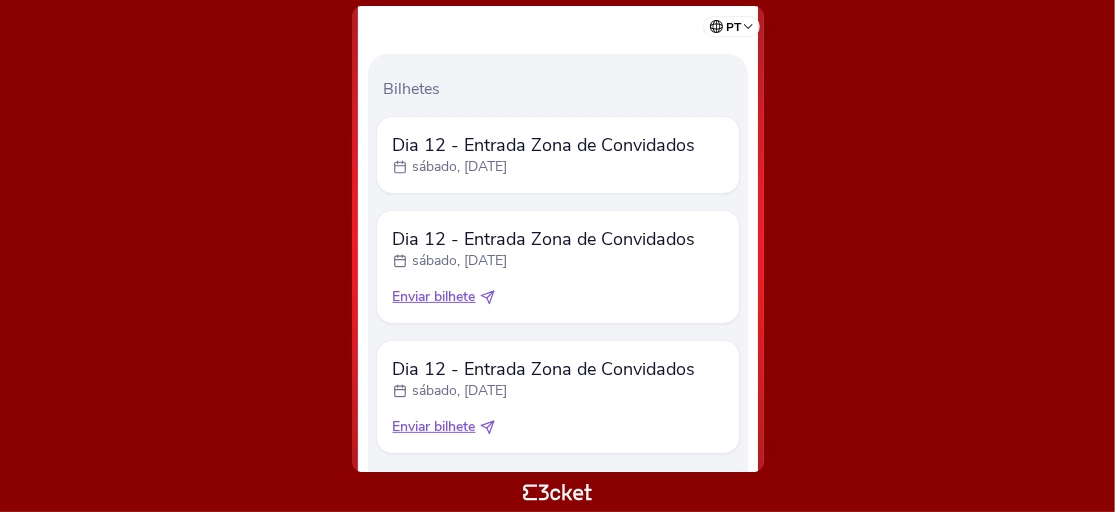 scroll, scrollTop: 549, scrollLeft: 0, axis: vertical 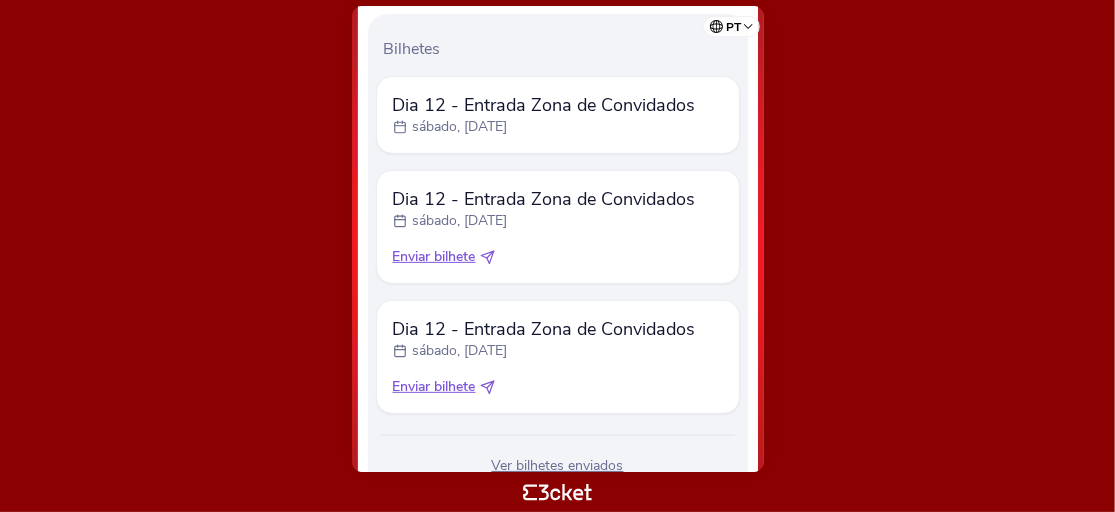 click on "Enviar bilhete" at bounding box center (434, 257) 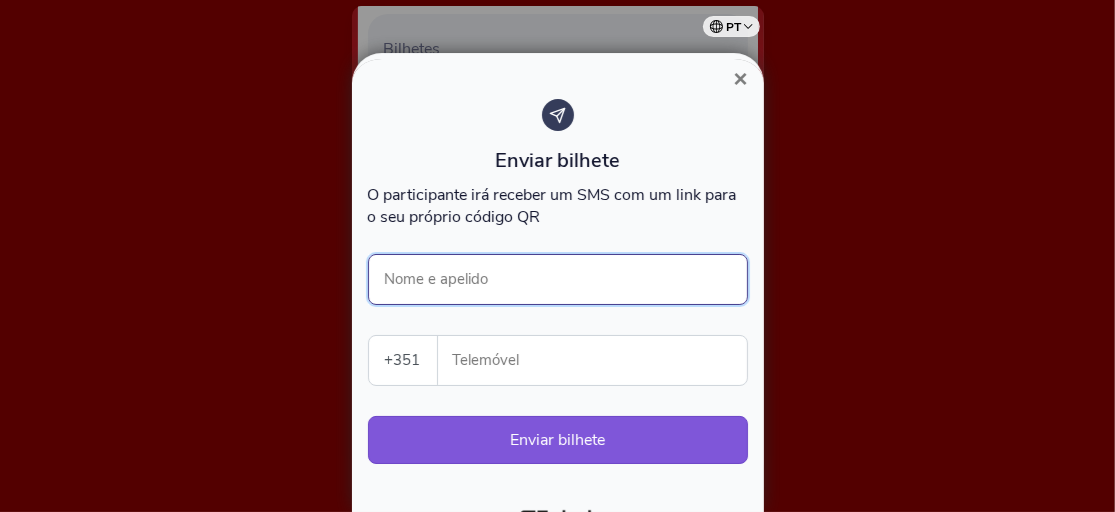 click on "Nome e apelido" at bounding box center [558, 279] 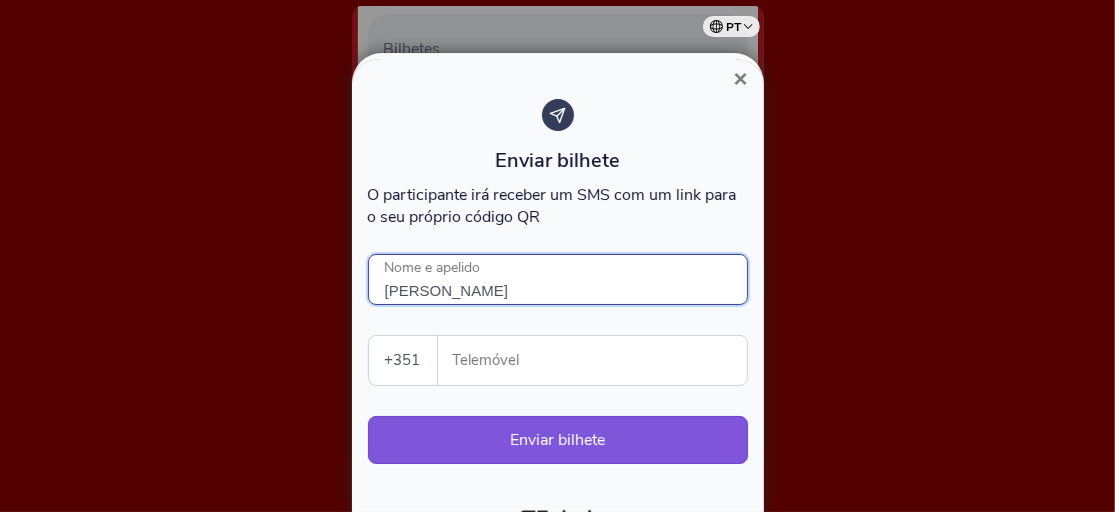 type on "MAFALDA DA SILVA FIGUEIREDO" 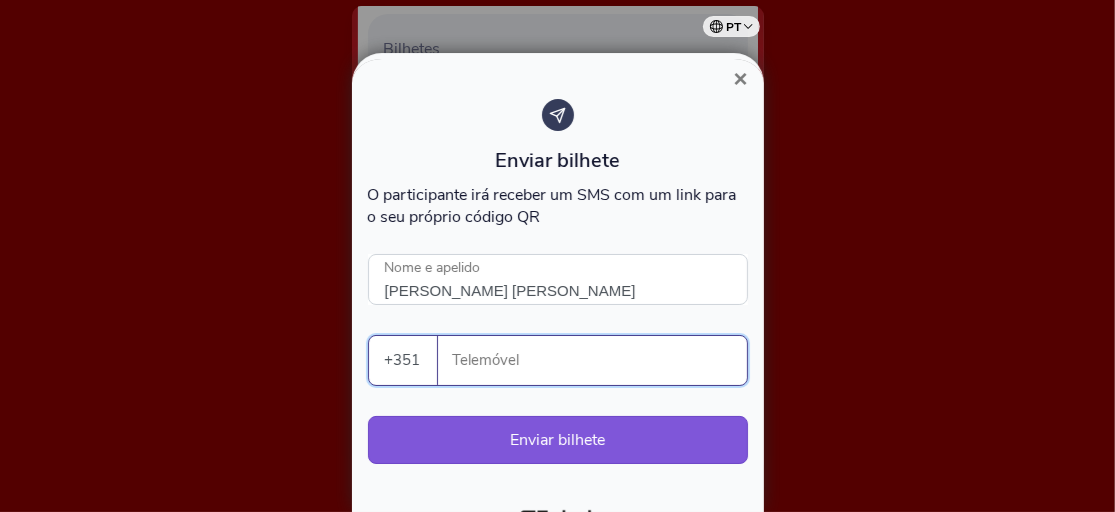 click on "Telemóvel" at bounding box center [600, 360] 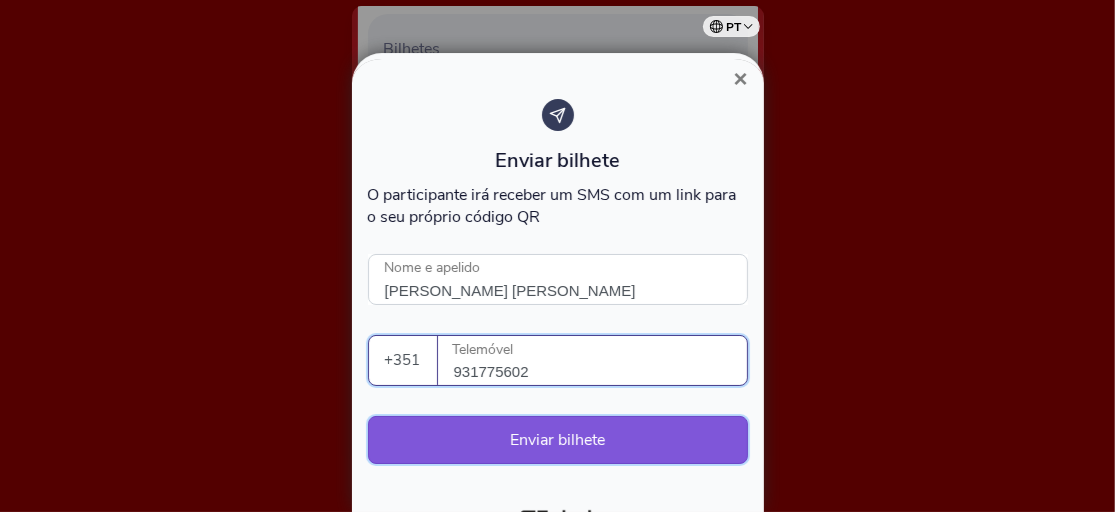 type on "931775602" 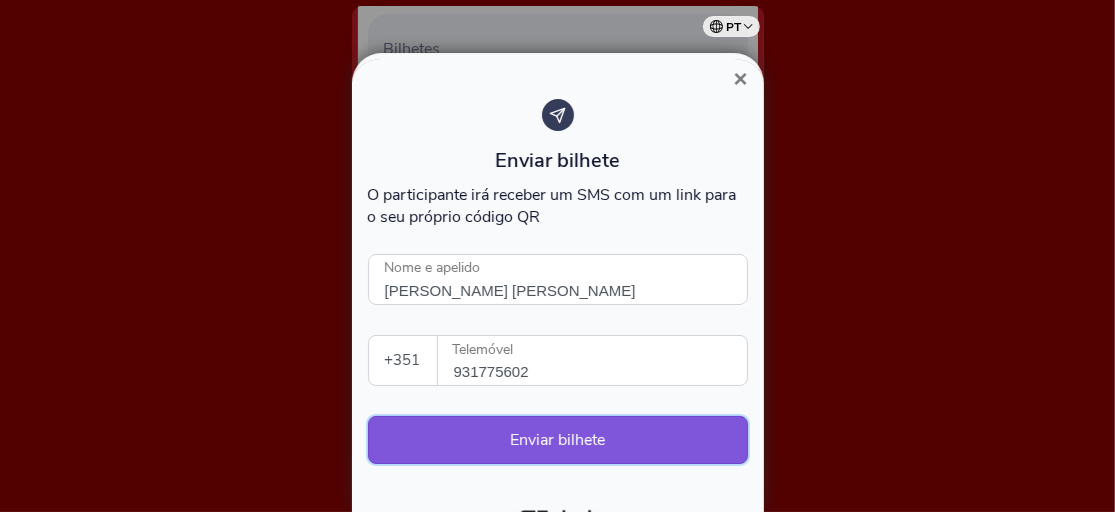 click on "Enviar bilhete" at bounding box center (558, 440) 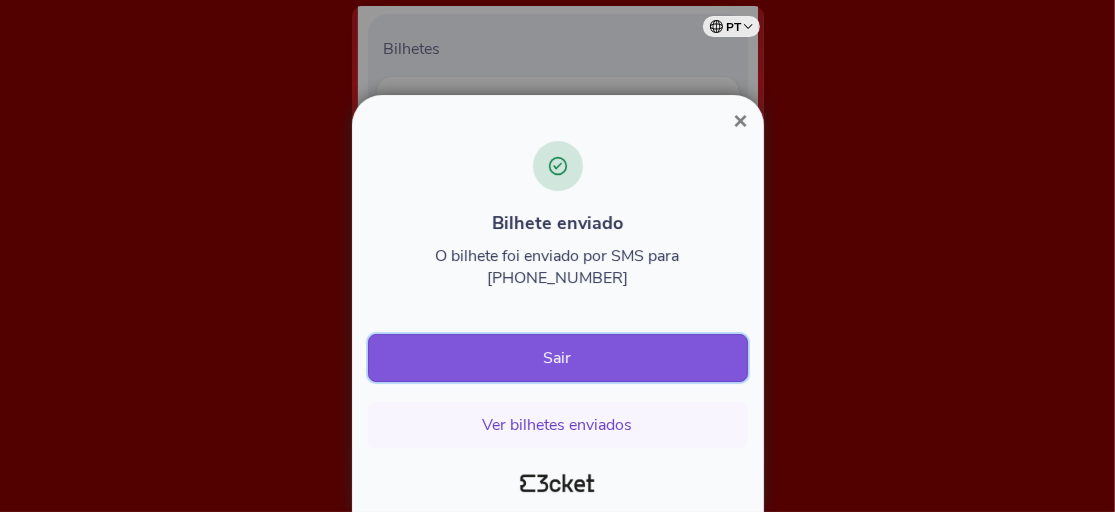 click on "Sair" at bounding box center (558, 358) 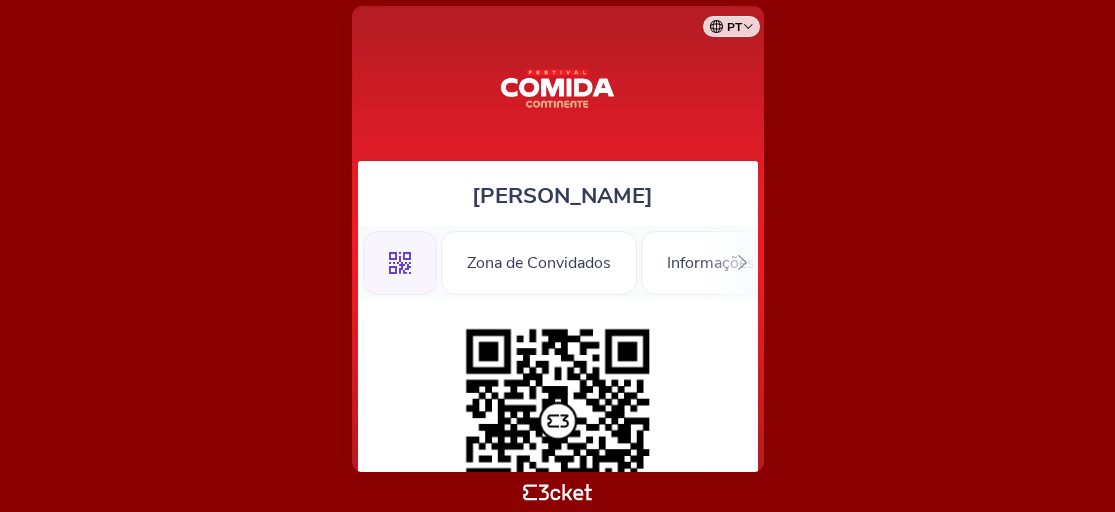 scroll, scrollTop: 0, scrollLeft: 0, axis: both 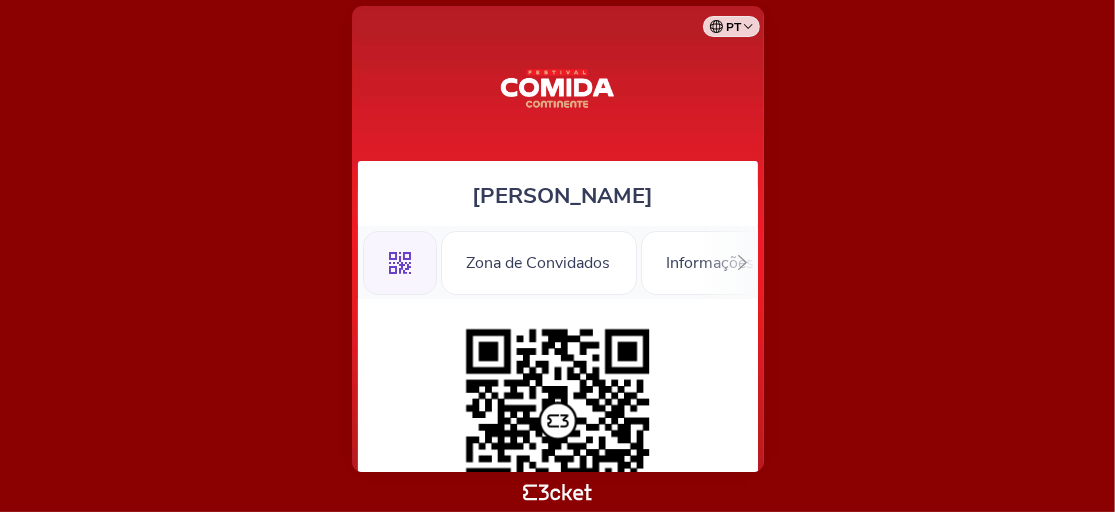 click at bounding box center (558, 421) 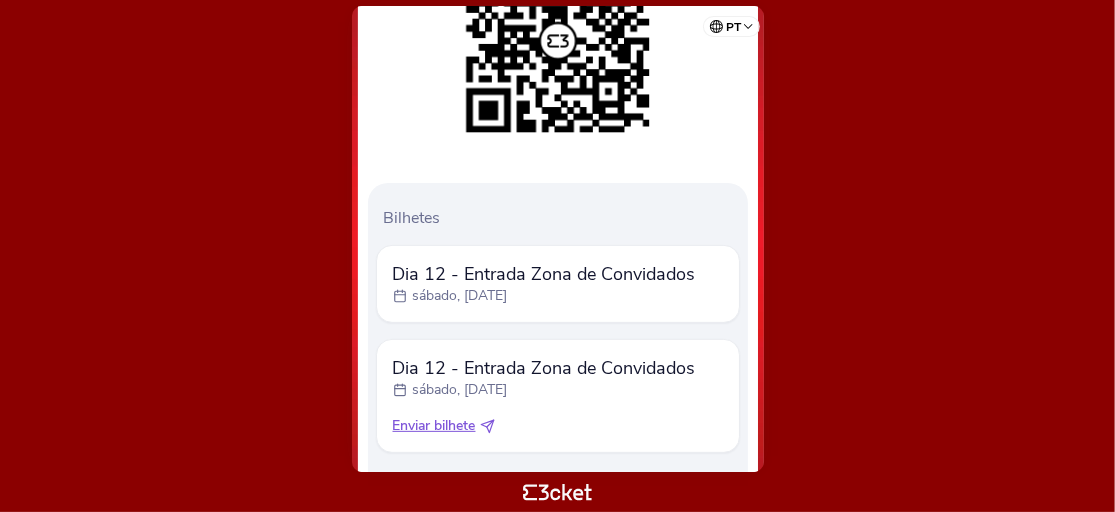 scroll, scrollTop: 419, scrollLeft: 0, axis: vertical 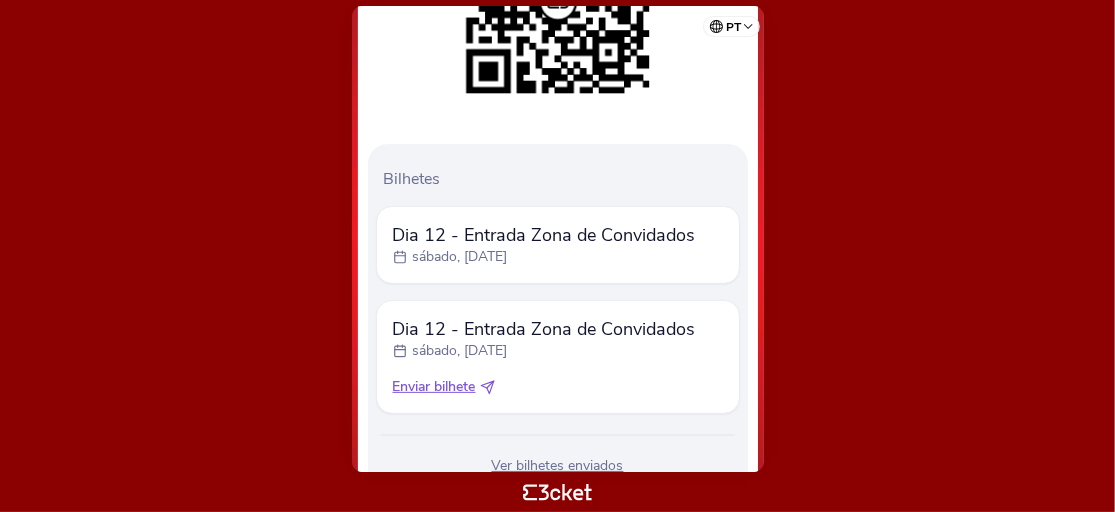 click on "Enviar bilhete" at bounding box center [434, 387] 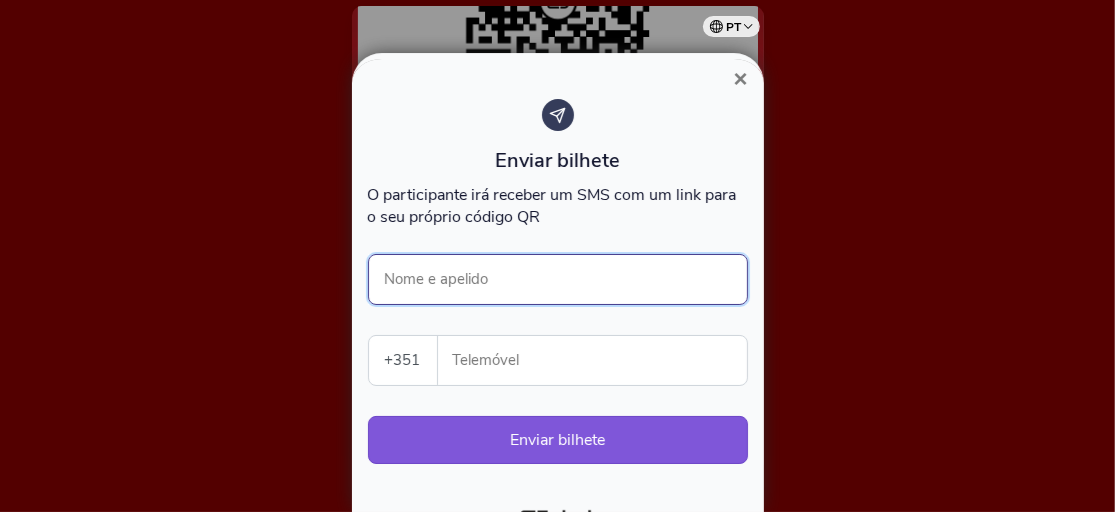 click on "Nome e apelido" at bounding box center (558, 279) 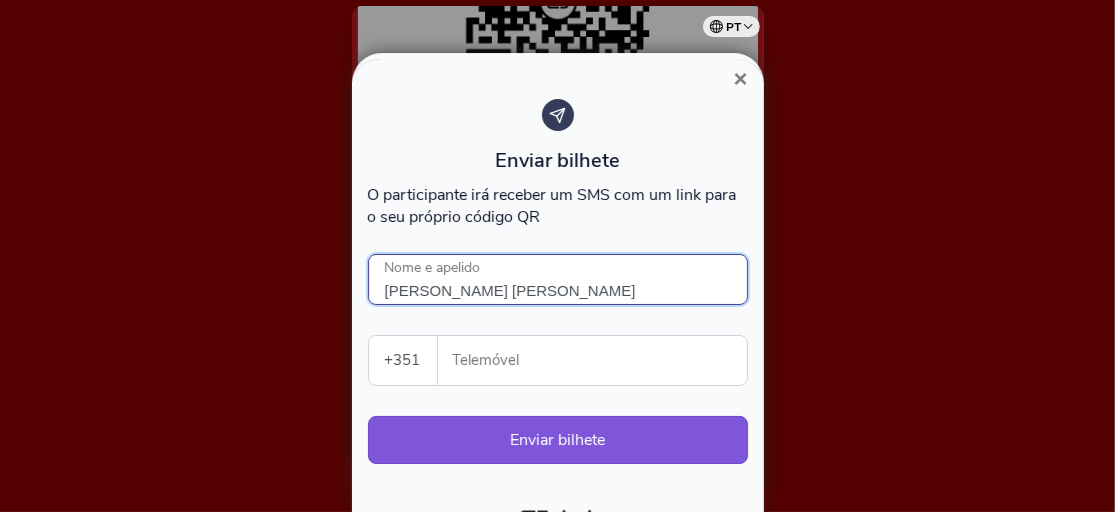 type on "Pedro da Silva Figueiredo" 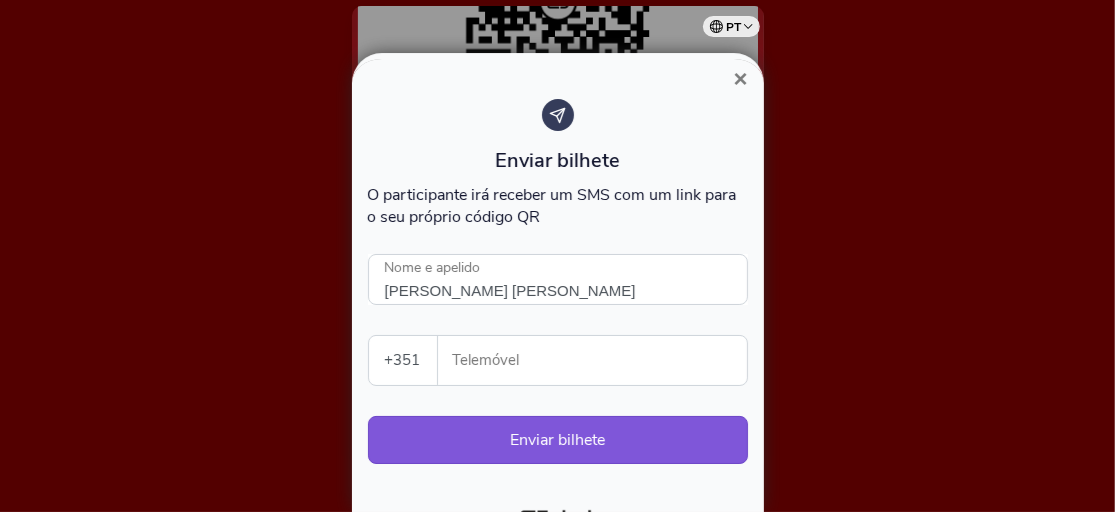 click on "Telemóvel" at bounding box center [600, 360] 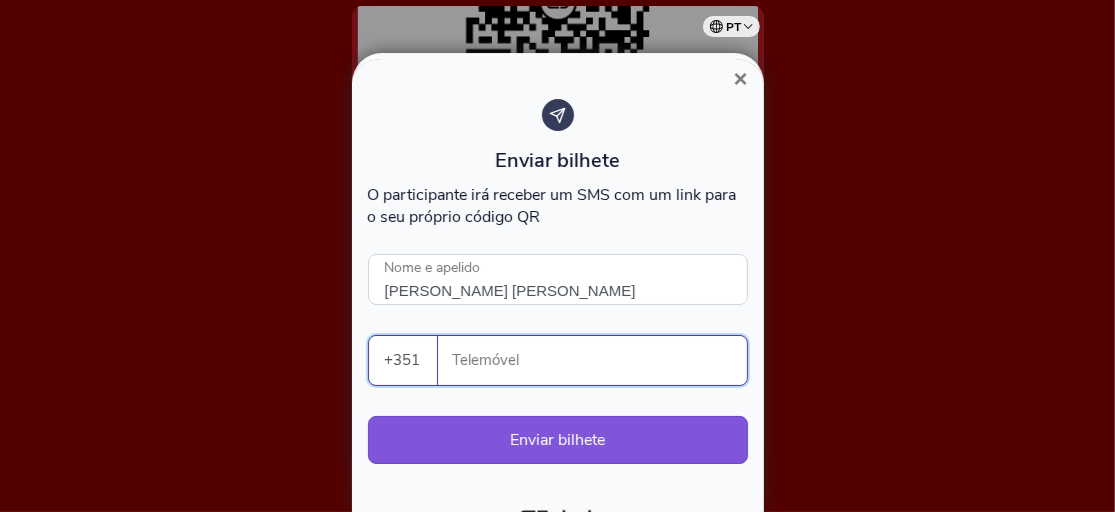 type on "963093706" 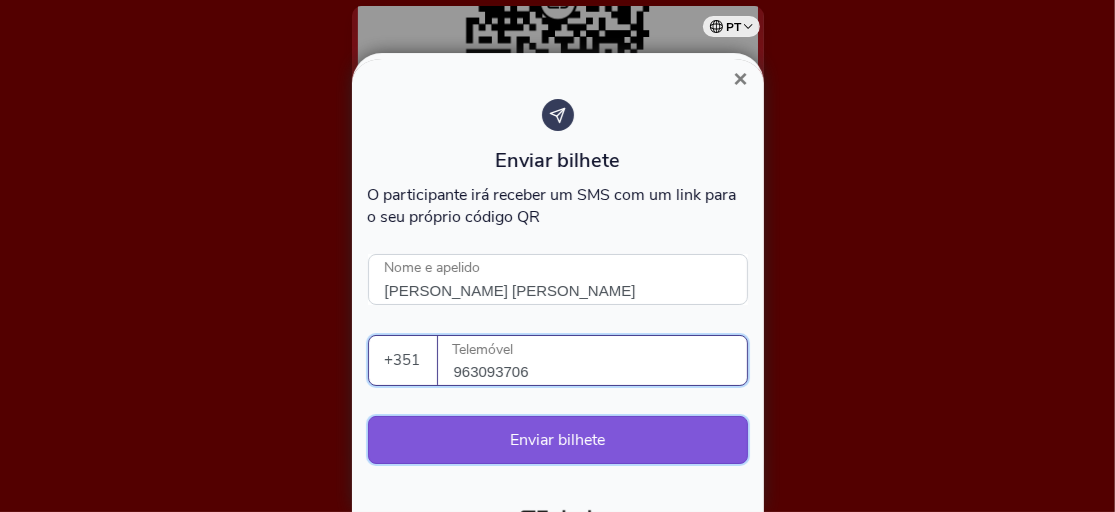click on "Enviar bilhete" at bounding box center [558, 440] 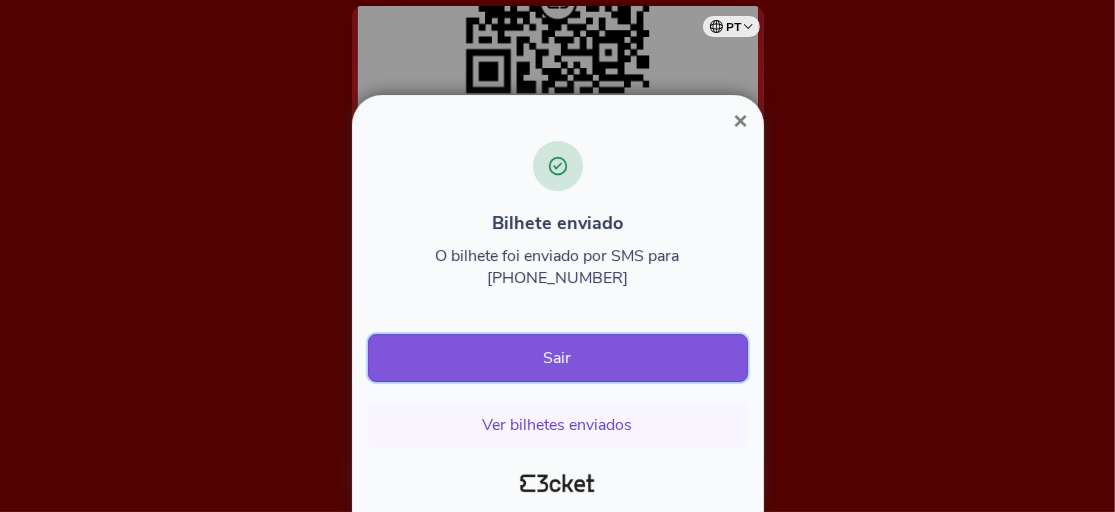 click on "Sair" at bounding box center [558, 358] 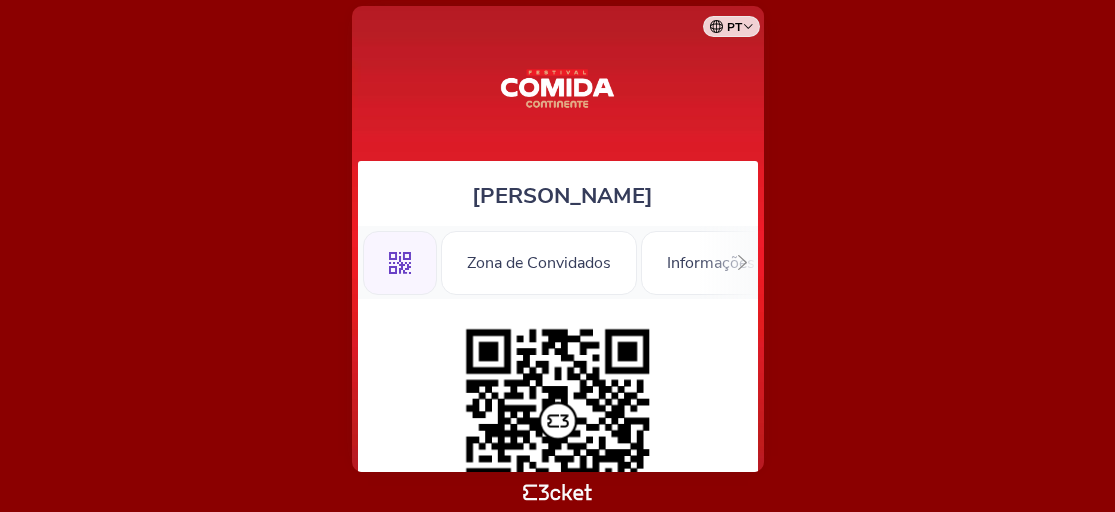 scroll, scrollTop: 0, scrollLeft: 0, axis: both 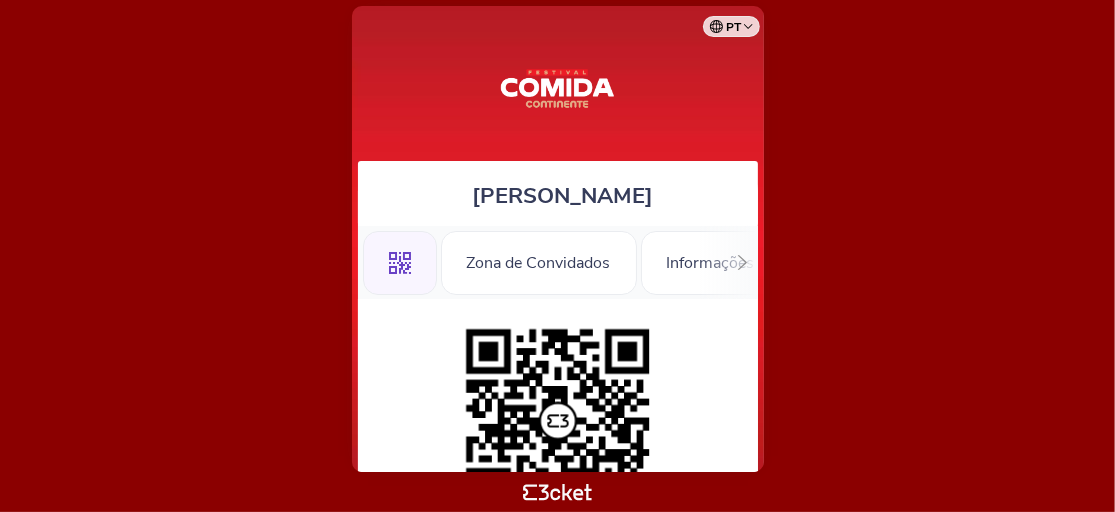 click at bounding box center [558, 421] 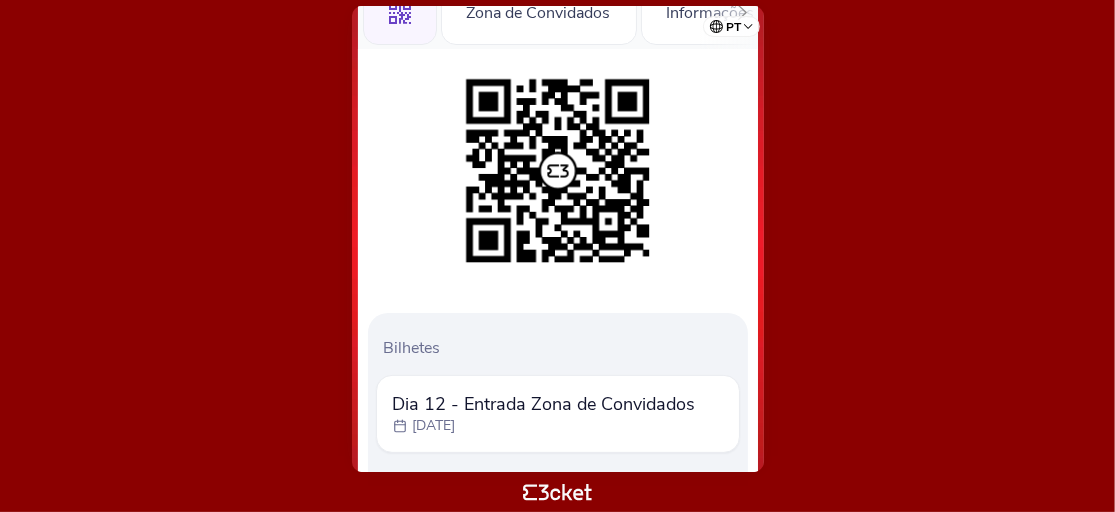 scroll, scrollTop: 290, scrollLeft: 0, axis: vertical 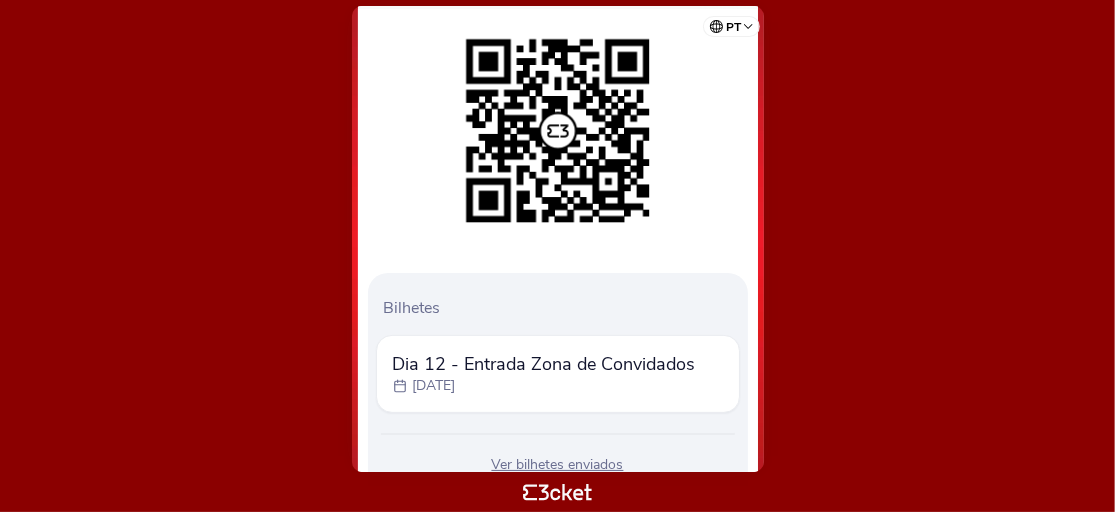 drag, startPoint x: 1114, startPoint y: 198, endPoint x: 1115, endPoint y: 181, distance: 17.029387 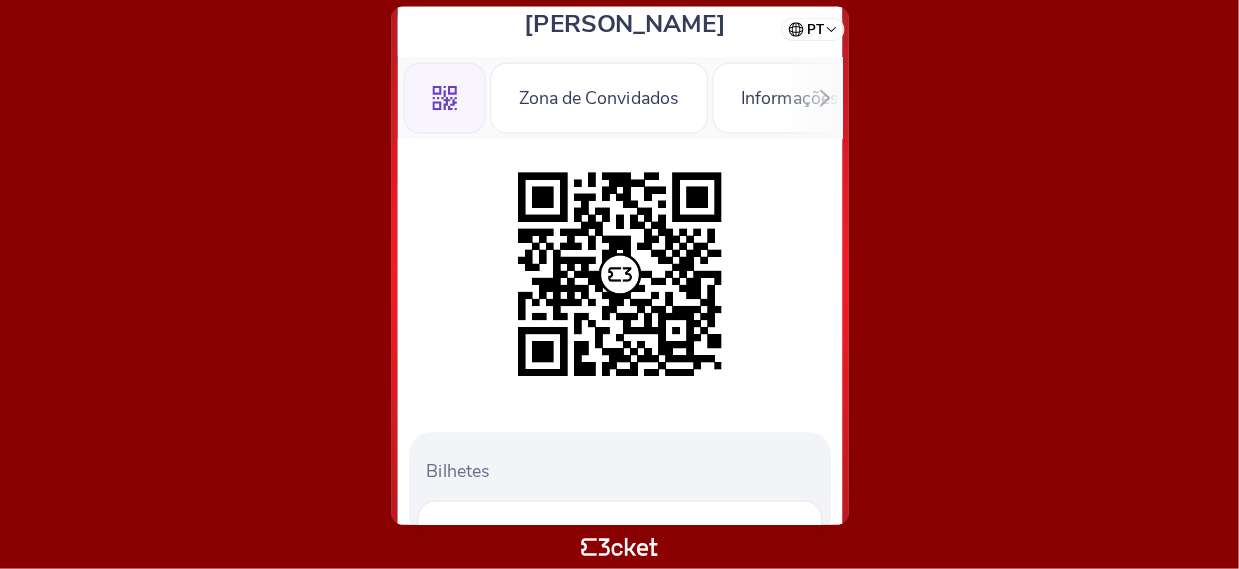 scroll, scrollTop: 19, scrollLeft: 0, axis: vertical 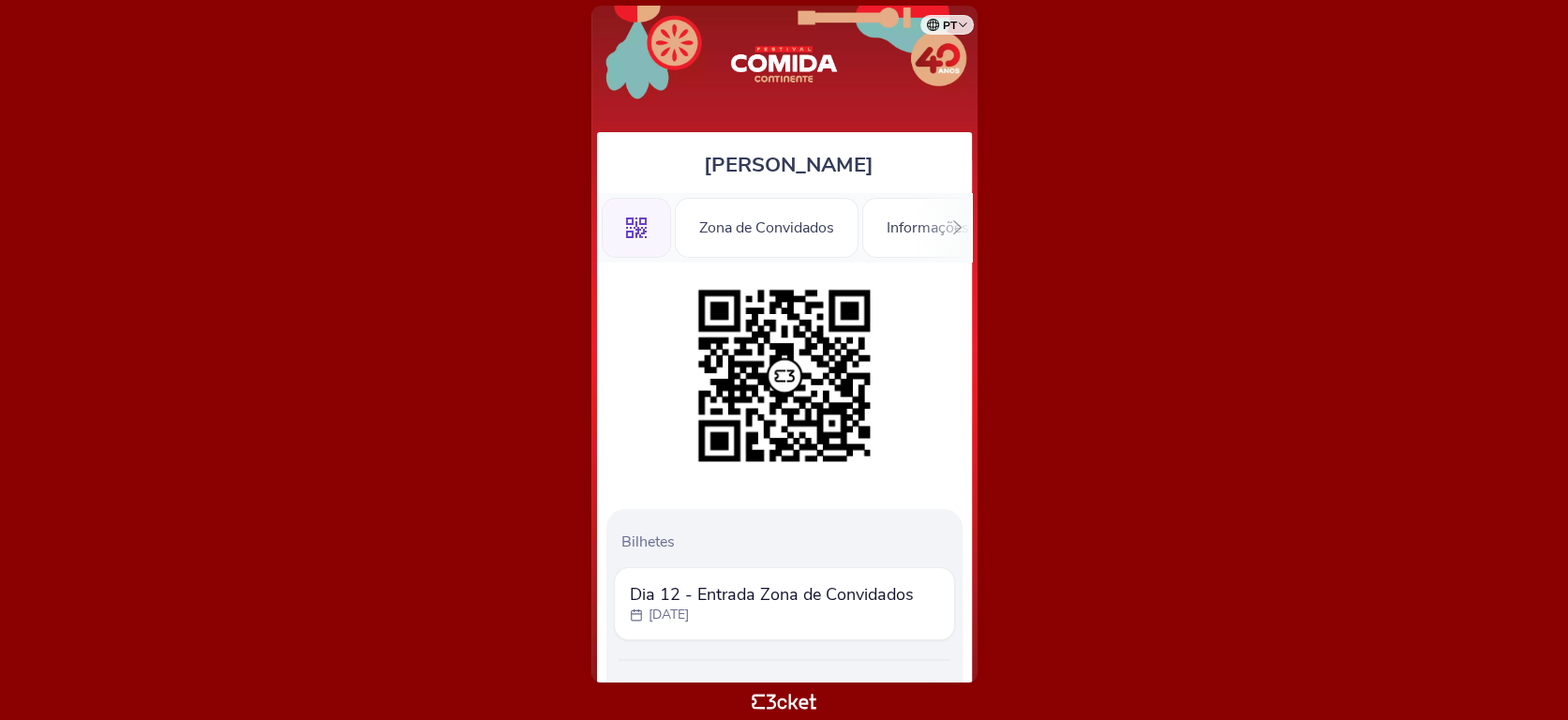 drag, startPoint x: 944, startPoint y: 0, endPoint x: 458, endPoint y: 343, distance: 594.8487 